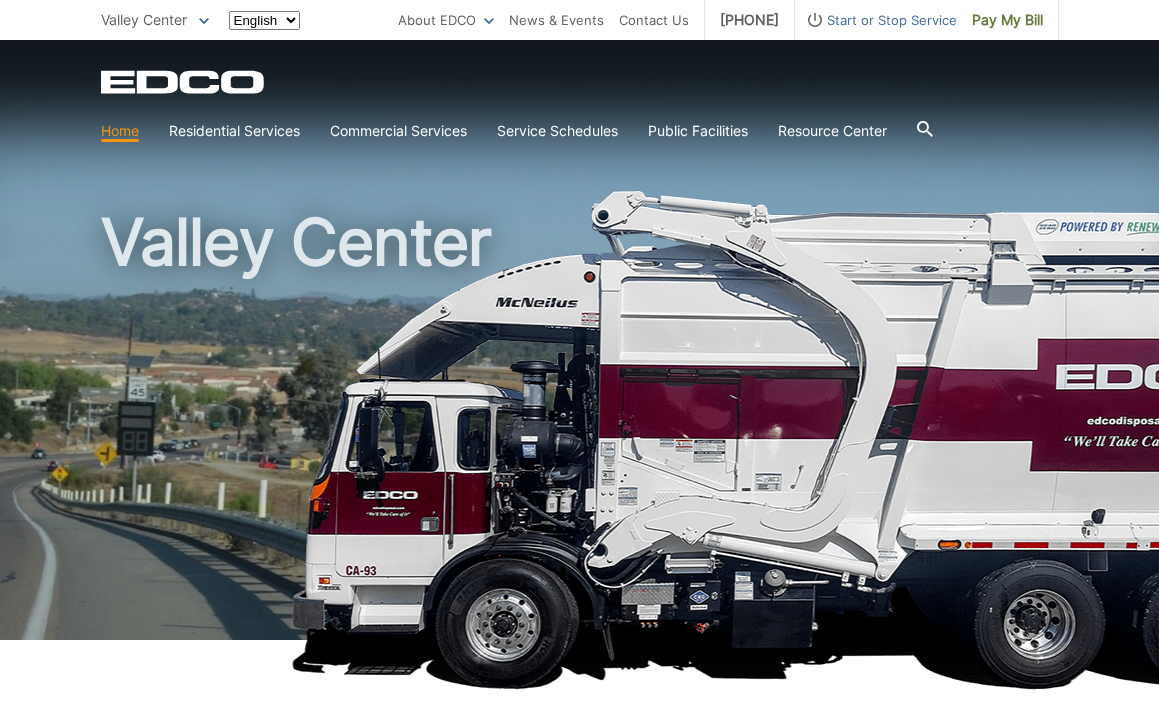 scroll, scrollTop: 0, scrollLeft: 0, axis: both 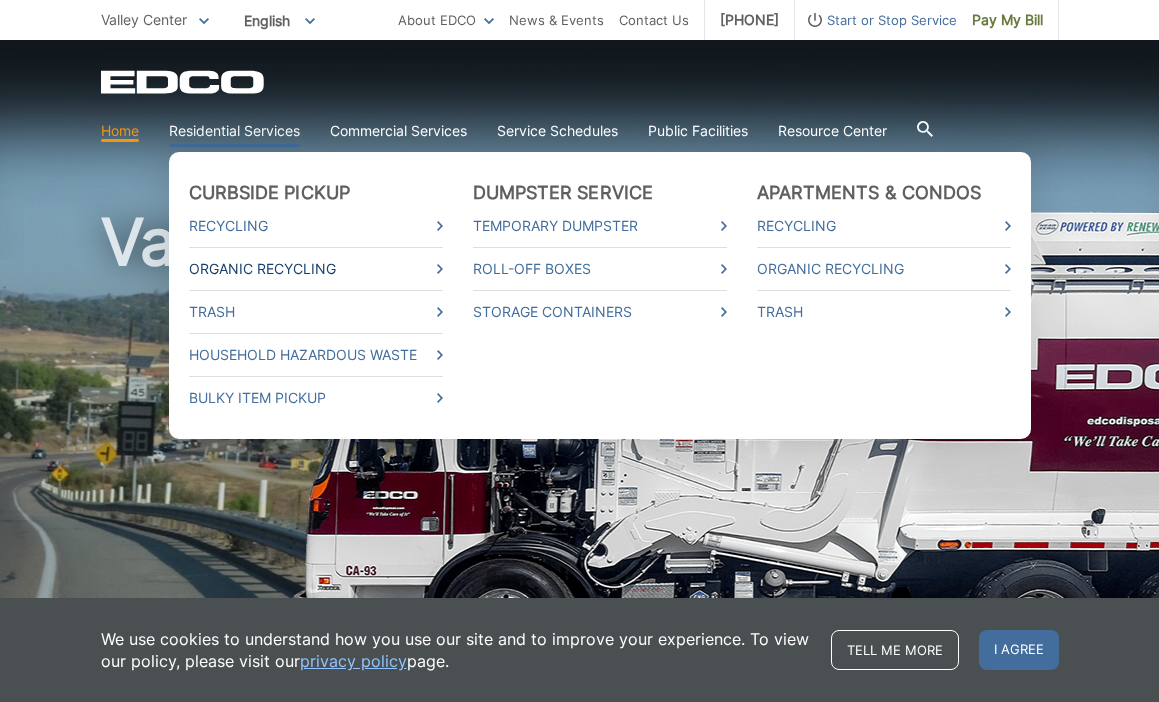 click on "Organic Recycling" at bounding box center (316, 269) 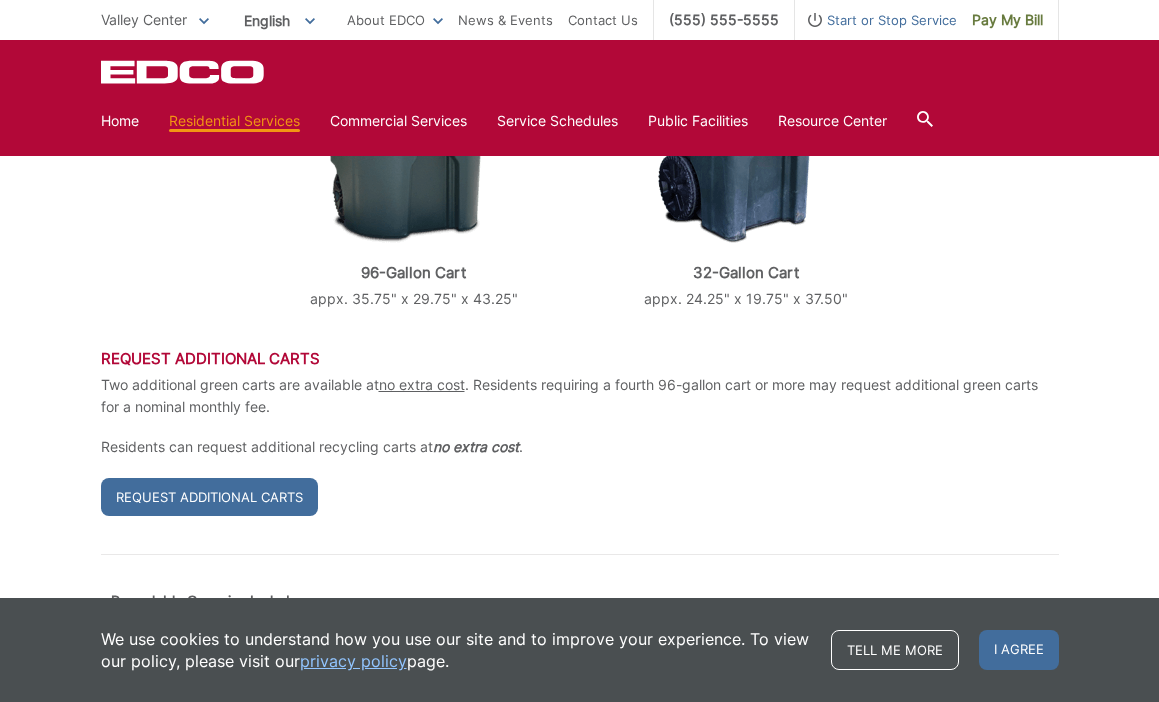 scroll, scrollTop: 759, scrollLeft: 0, axis: vertical 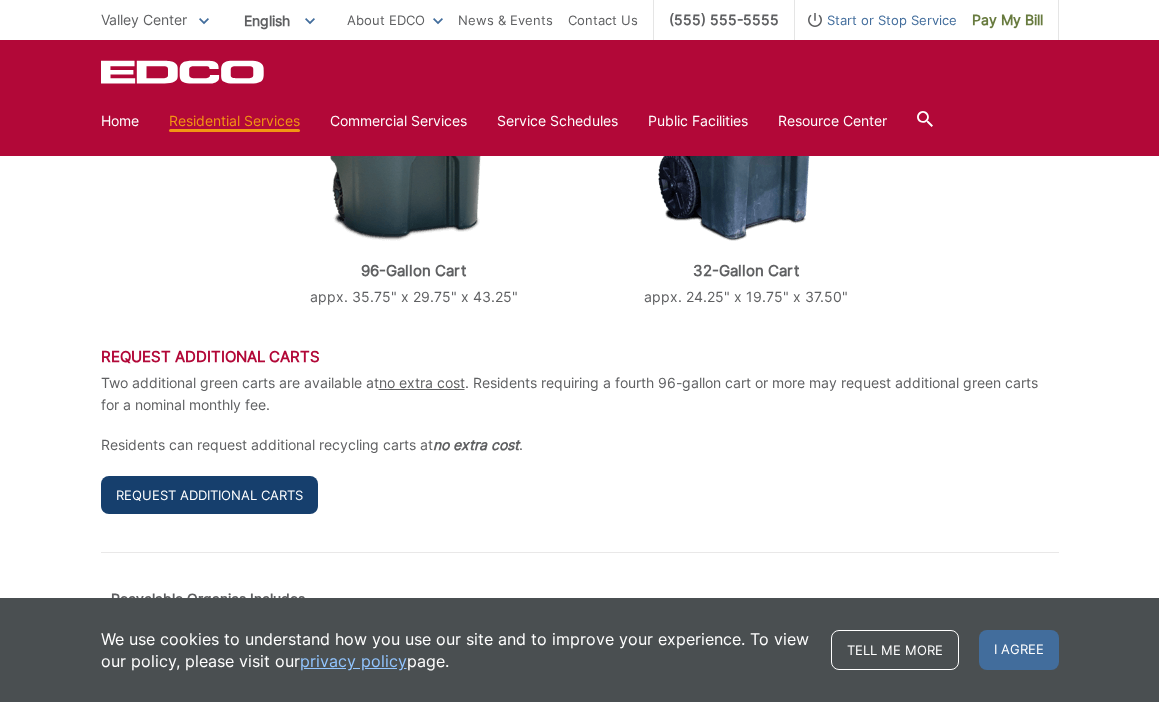 click on "Request Additional Carts" at bounding box center (209, 495) 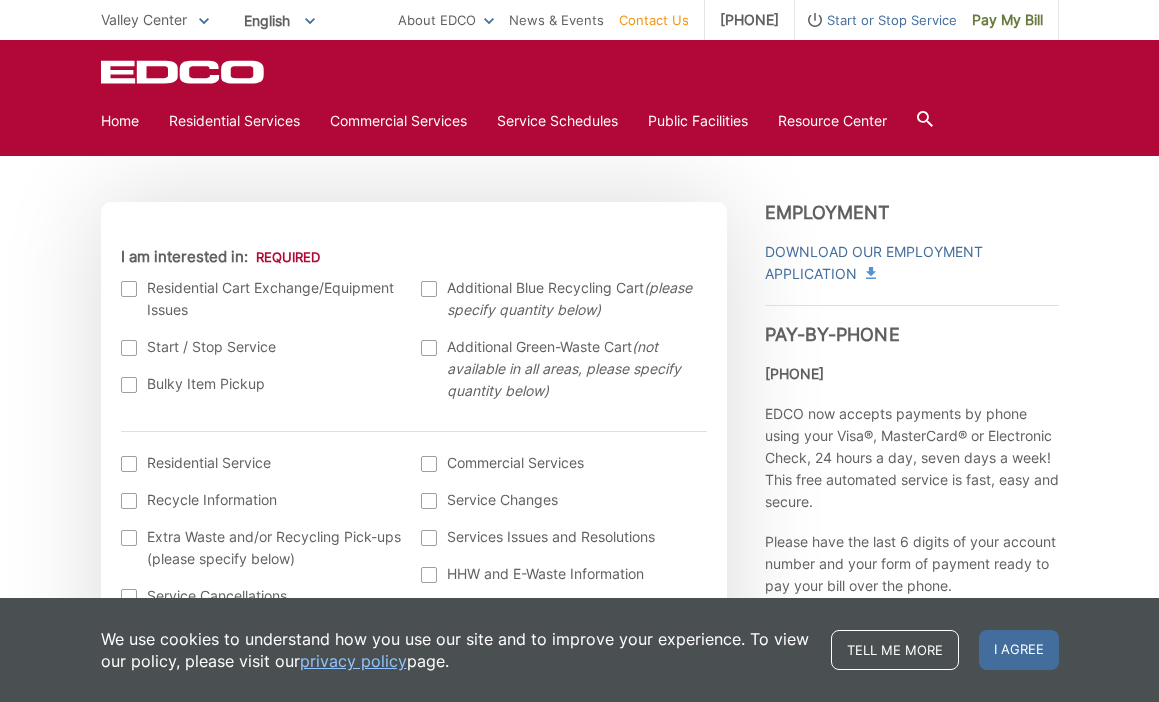 scroll, scrollTop: 566, scrollLeft: 0, axis: vertical 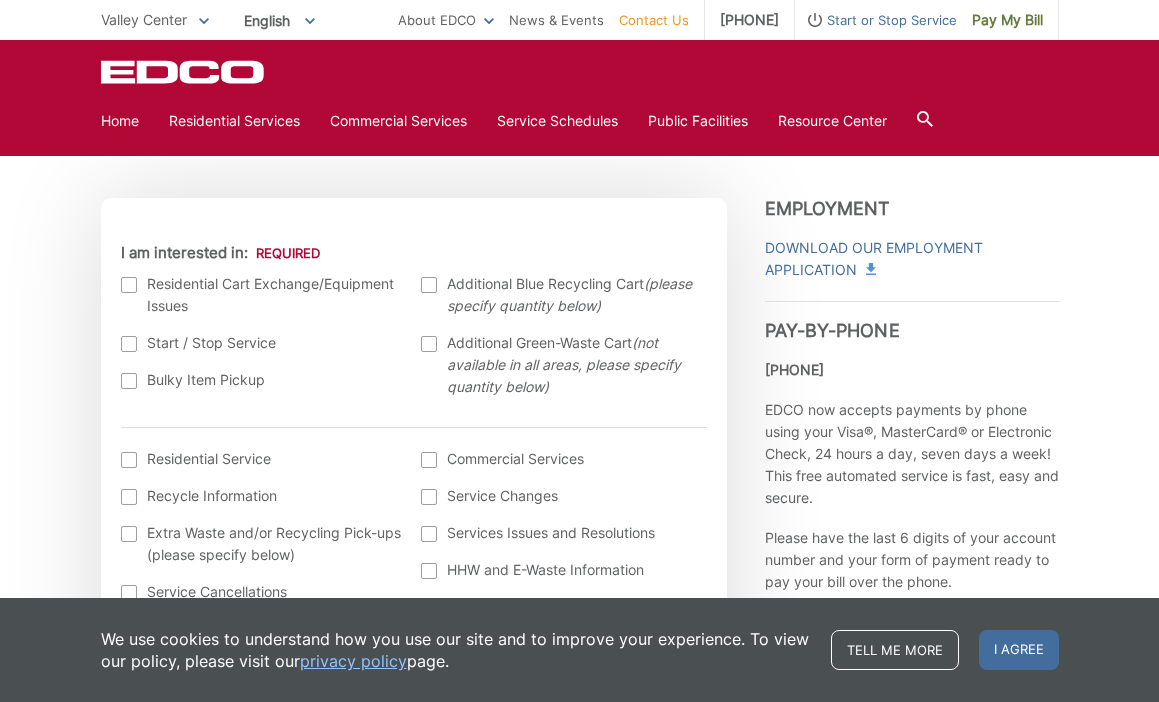 click at bounding box center [429, 344] 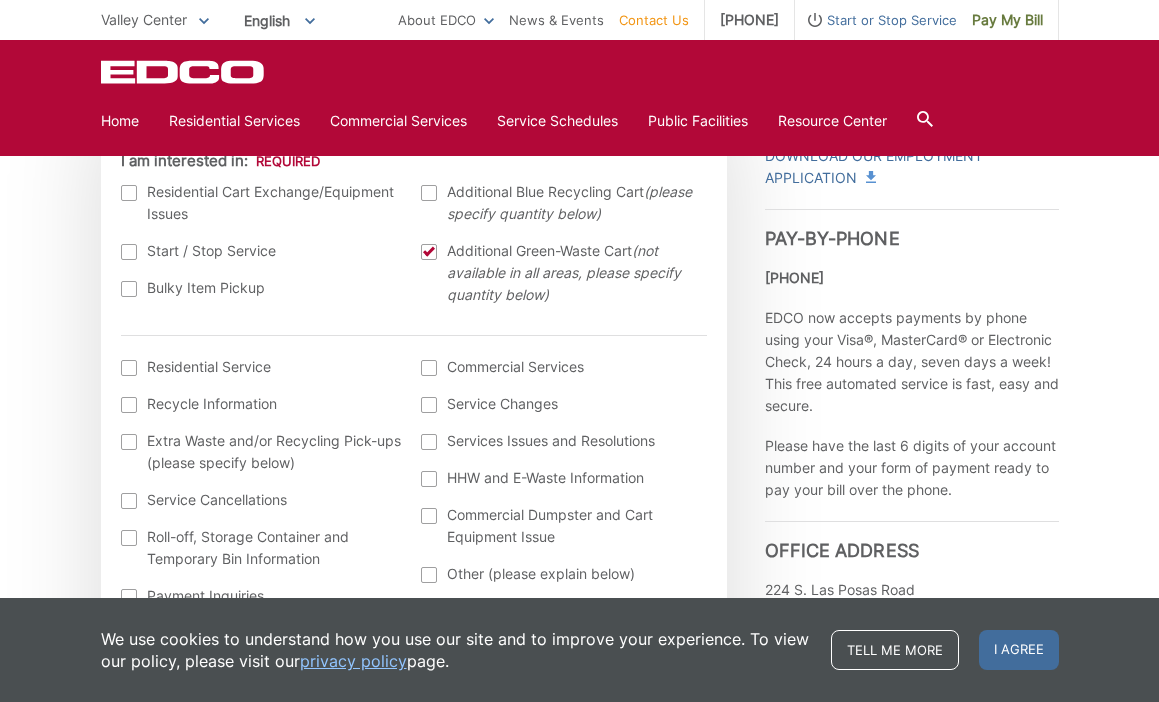 scroll, scrollTop: 664, scrollLeft: 0, axis: vertical 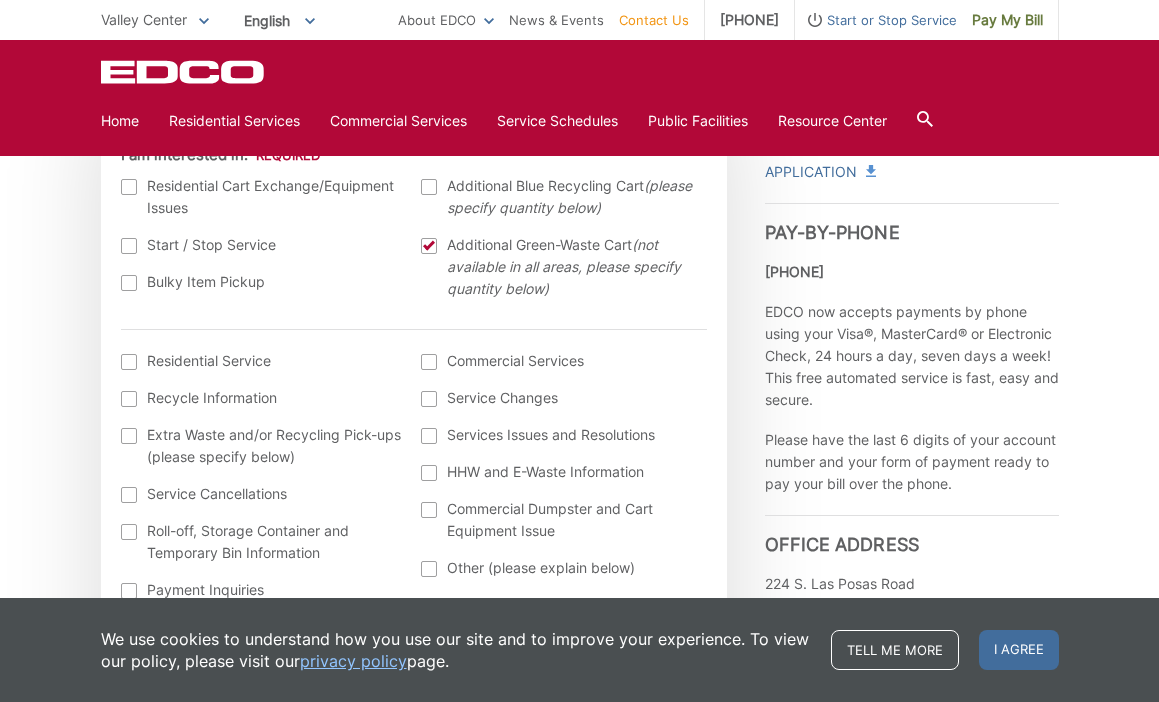 click at bounding box center [129, 362] 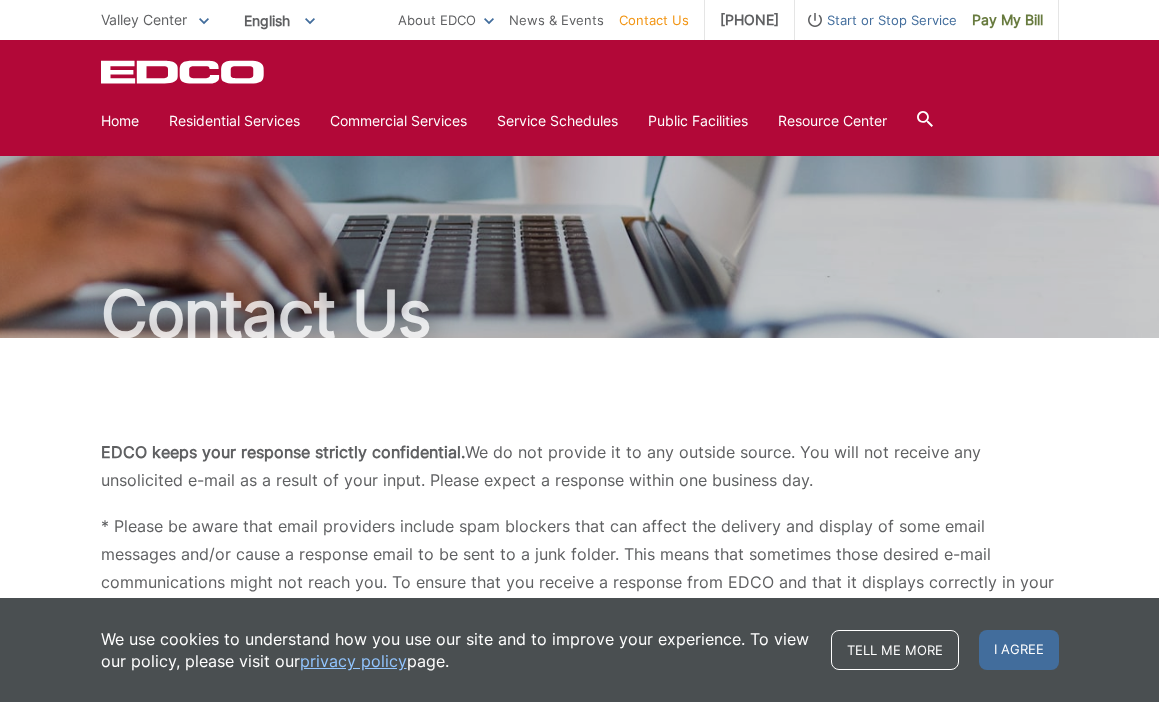 scroll, scrollTop: 0, scrollLeft: 0, axis: both 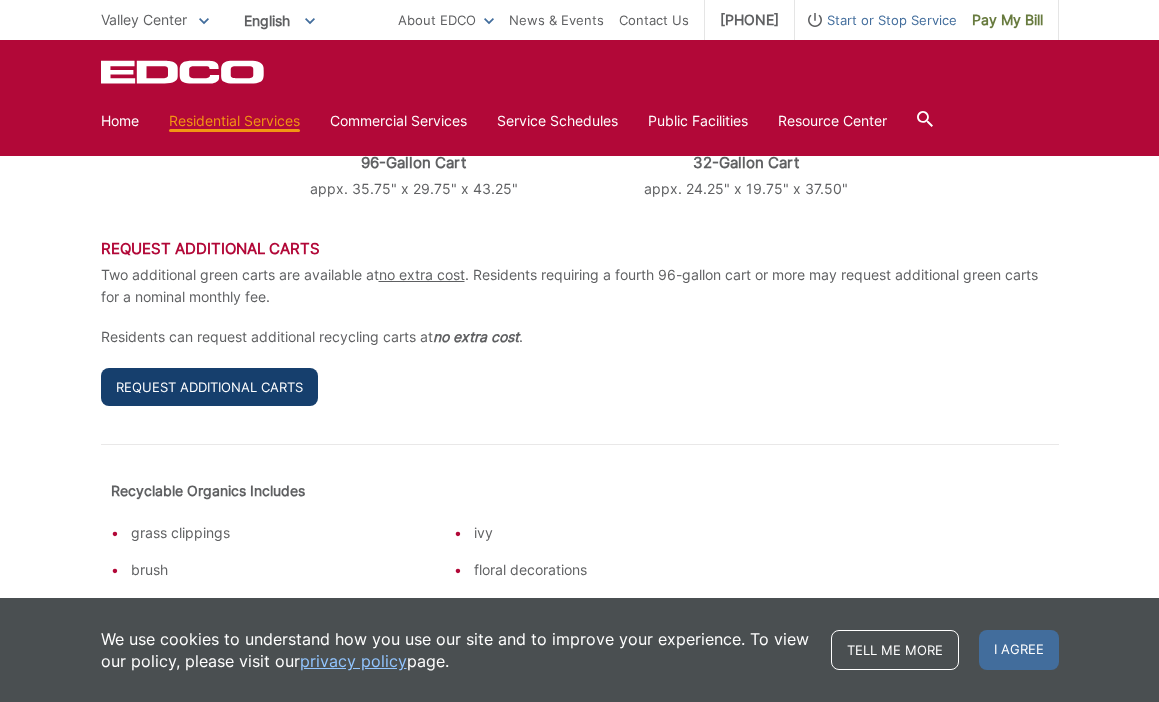 click on "Request Additional Carts" at bounding box center [209, 387] 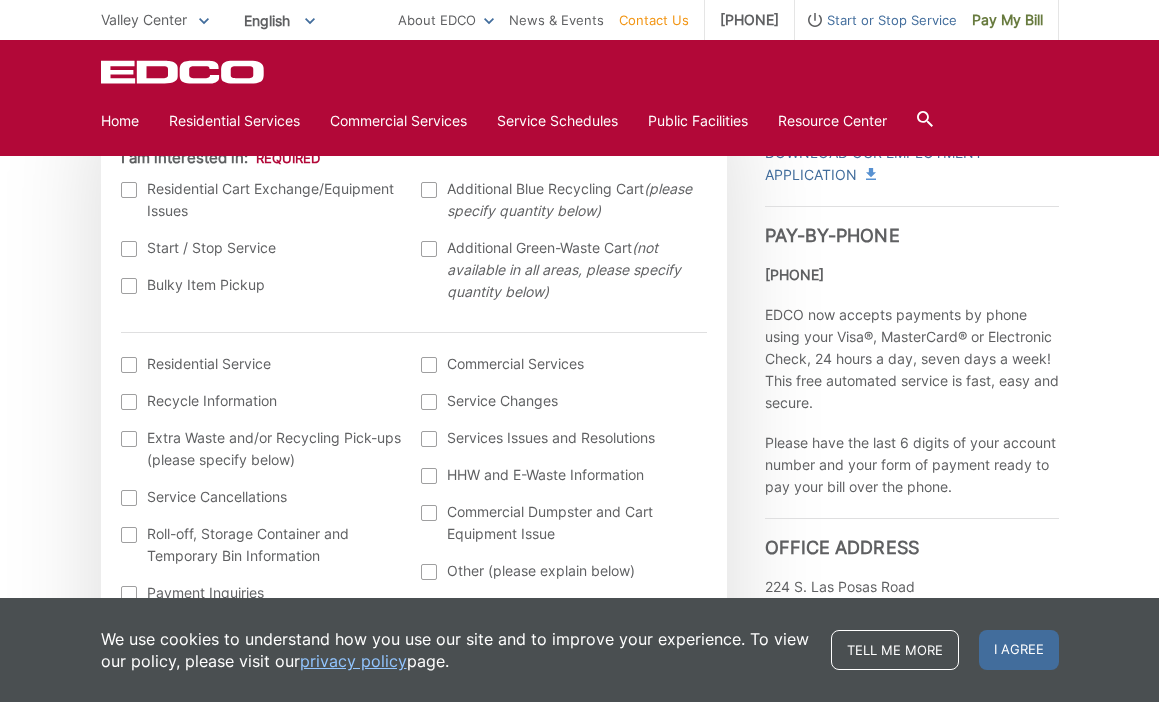 scroll, scrollTop: 657, scrollLeft: 0, axis: vertical 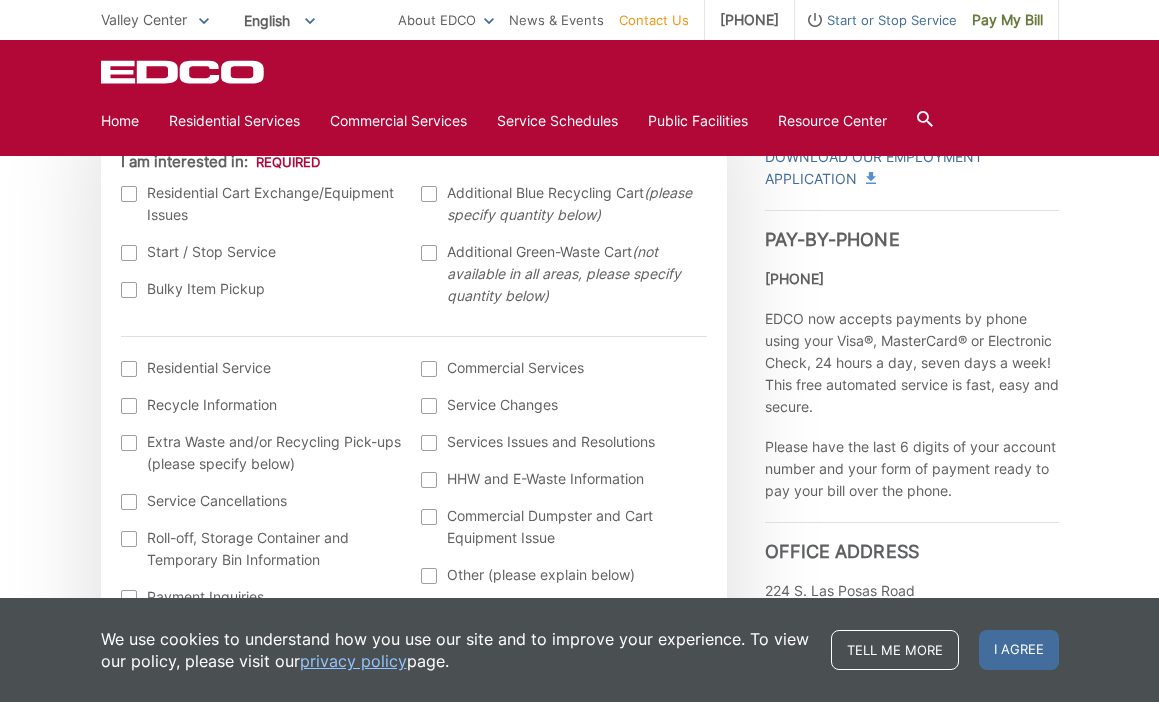 click at bounding box center (429, 253) 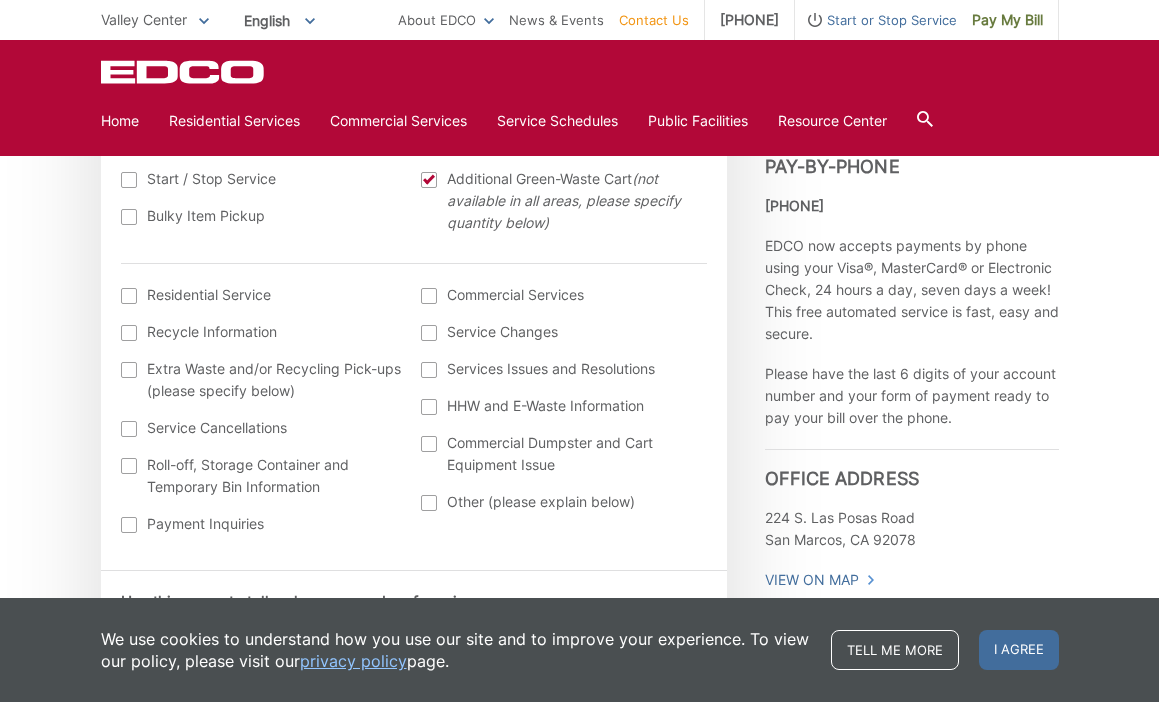 scroll, scrollTop: 731, scrollLeft: 0, axis: vertical 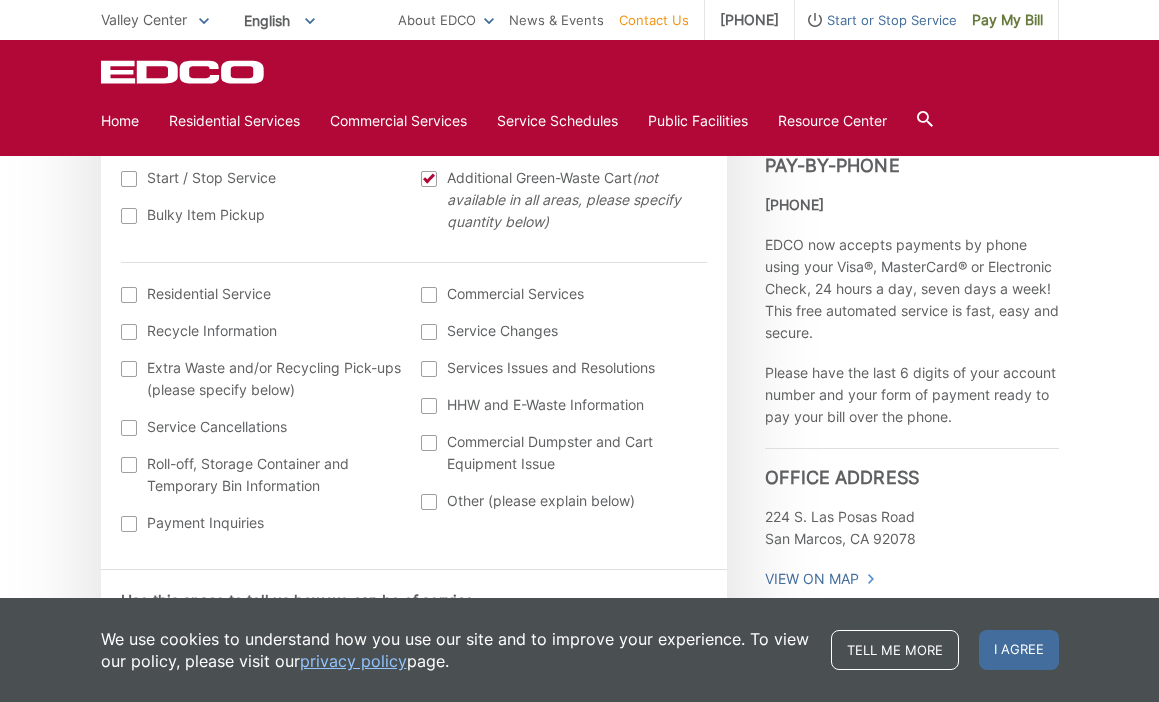 click at bounding box center (129, 295) 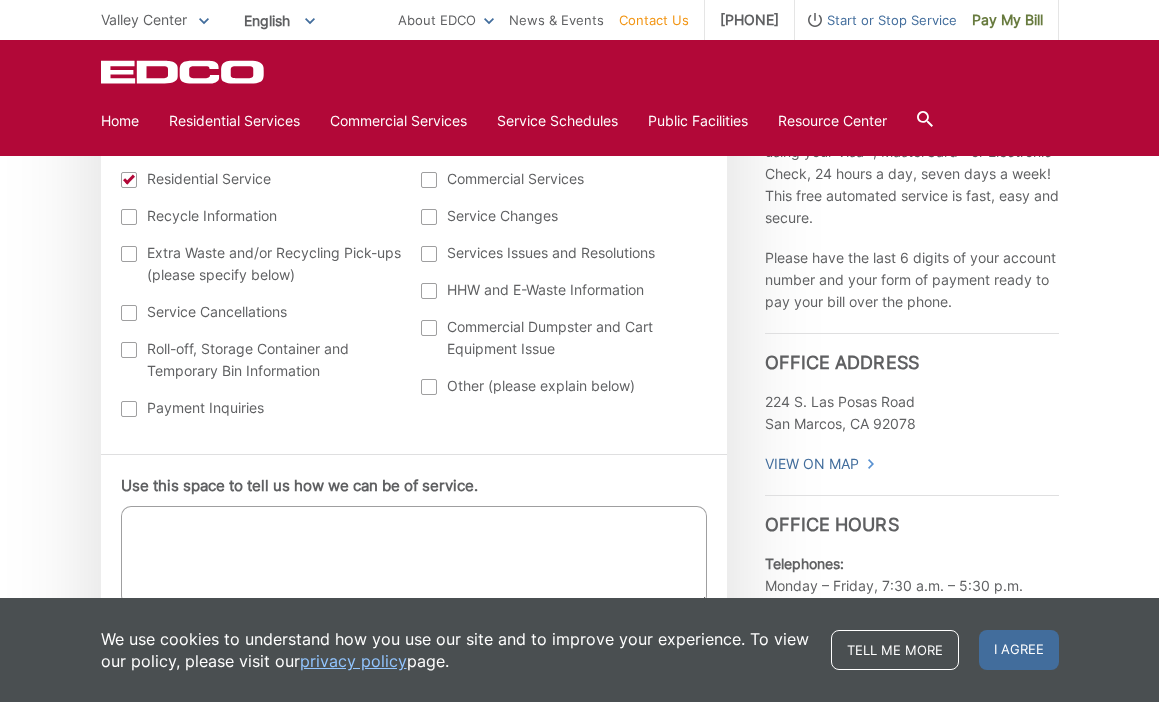 scroll, scrollTop: 861, scrollLeft: 0, axis: vertical 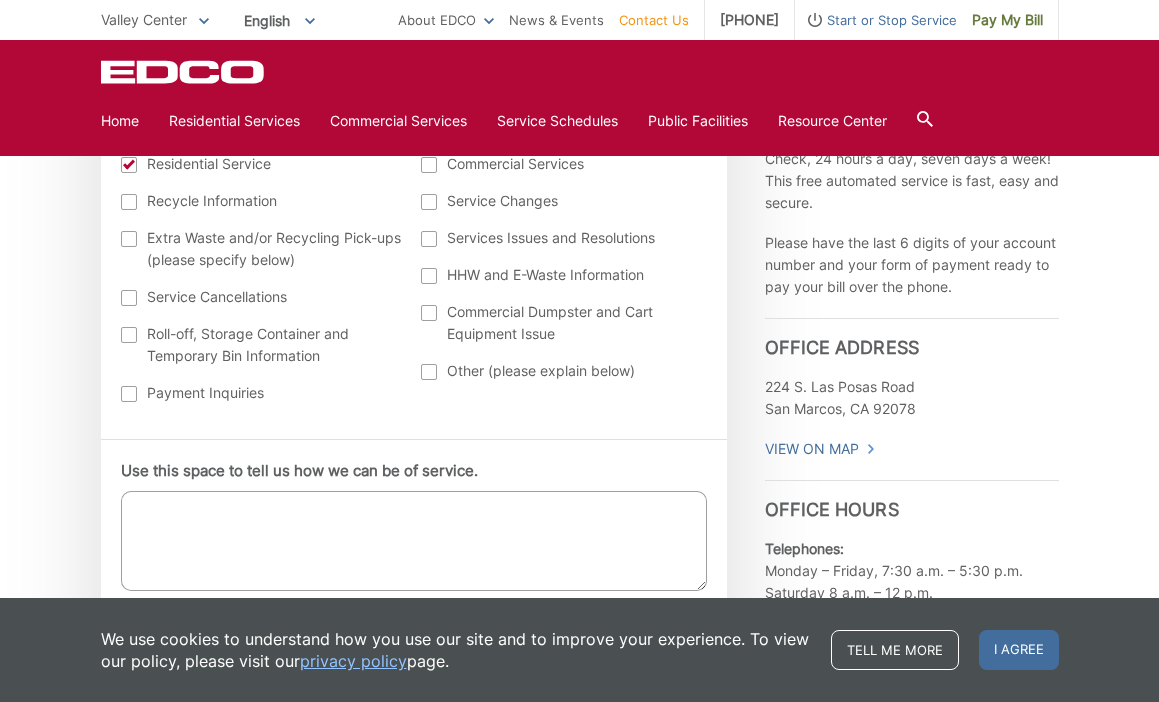 click on "Use this space to tell us how we can be of service." at bounding box center (414, 541) 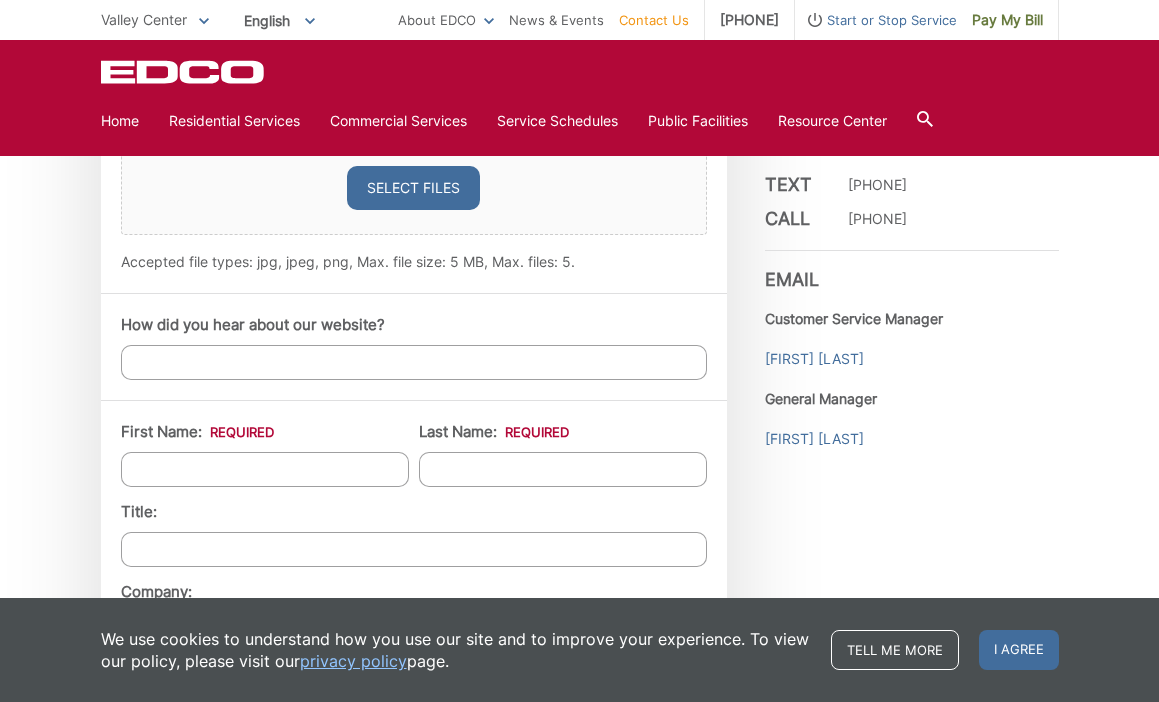 scroll, scrollTop: 1403, scrollLeft: 0, axis: vertical 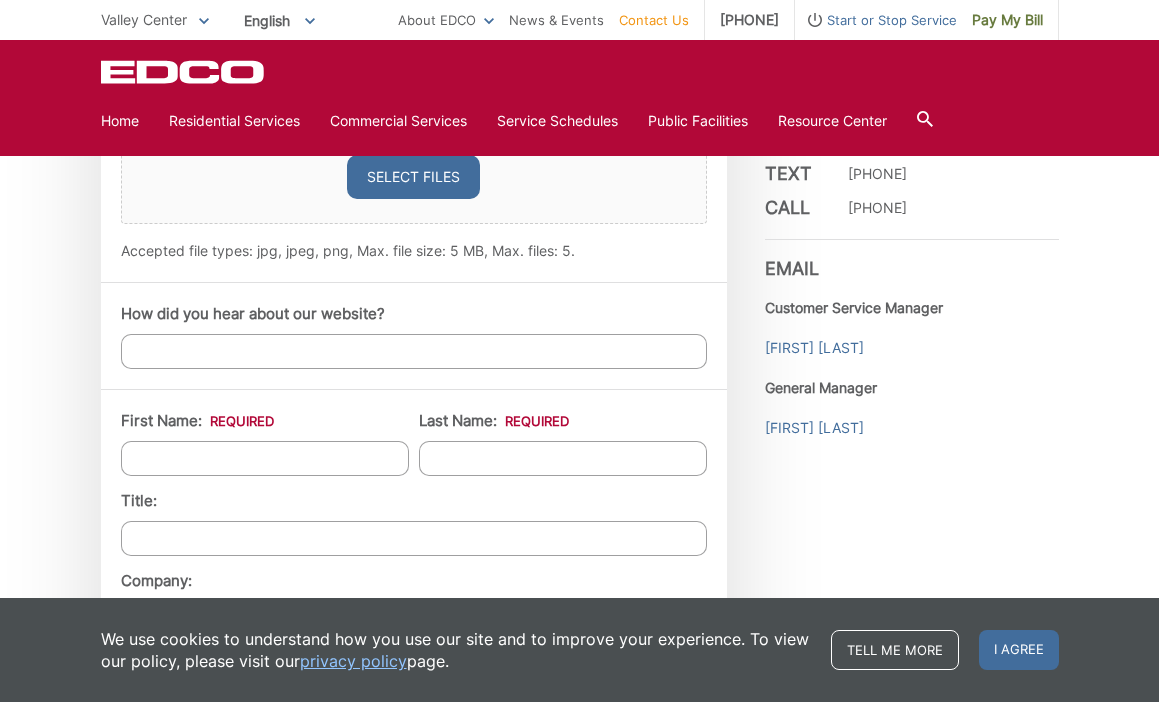 type on "I currently have a 32 gallon geeen waste cart. I would like to request an additional 96 gallon green cart" 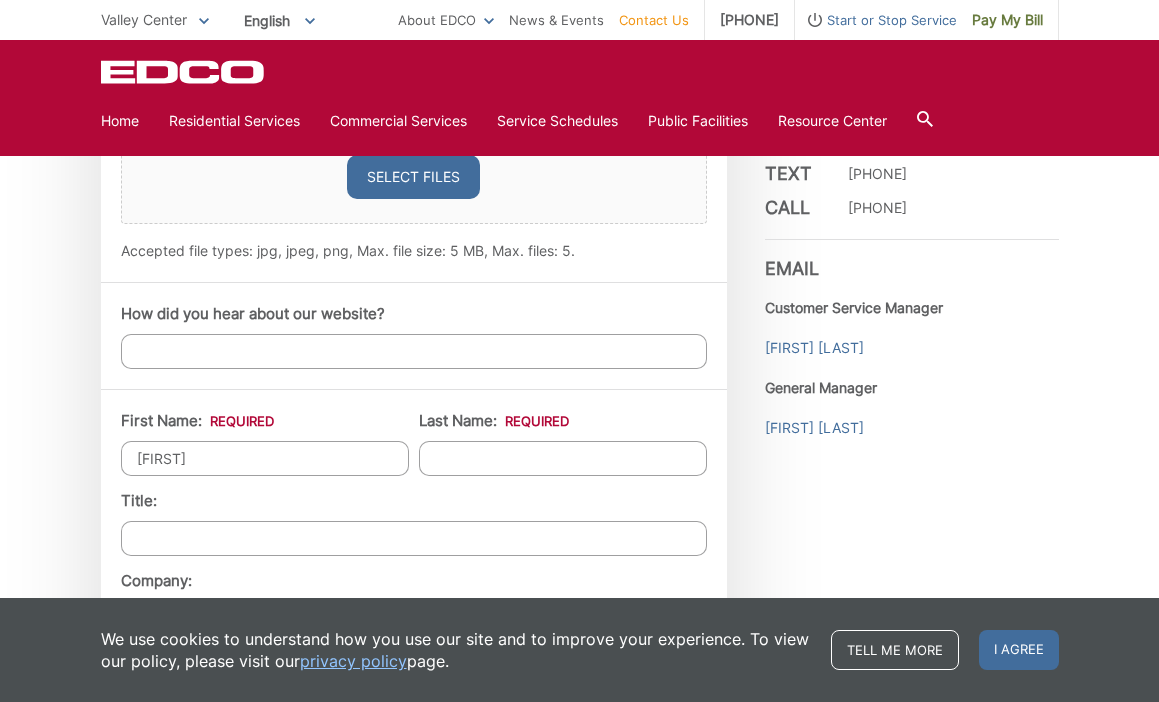 type on "[NUMBER] [STREET]" 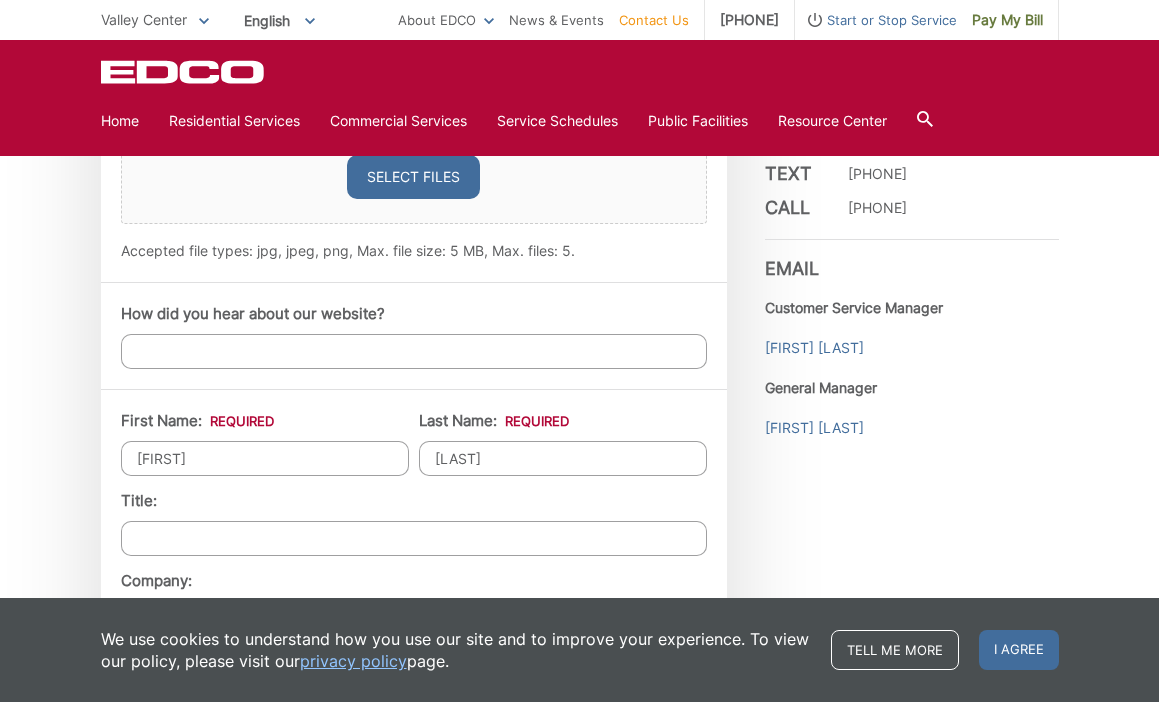 type on "[COMPANY]" 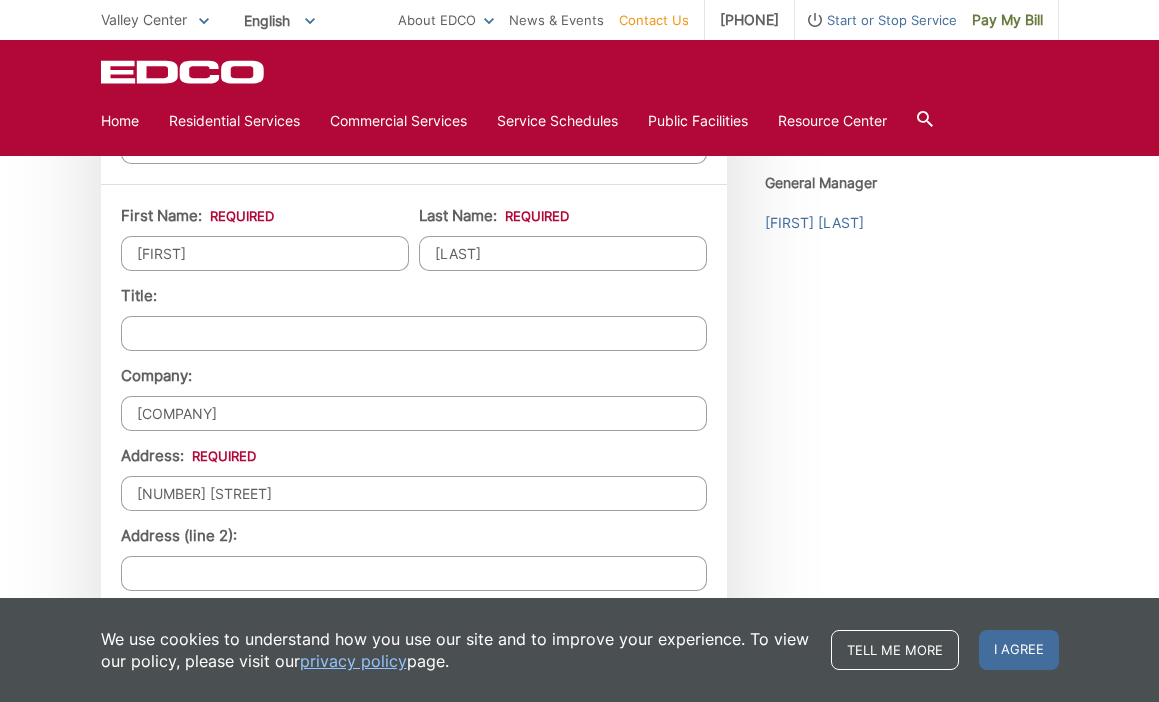 scroll, scrollTop: 1614, scrollLeft: 0, axis: vertical 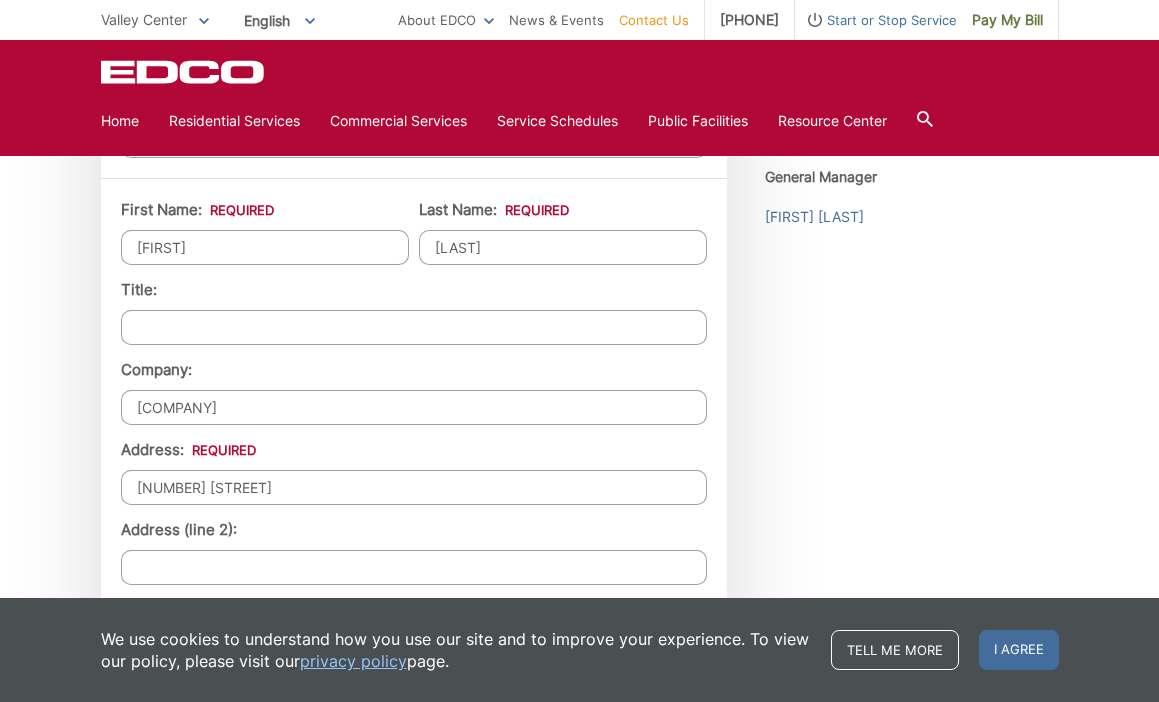drag, startPoint x: 345, startPoint y: 405, endPoint x: 113, endPoint y: 397, distance: 232.1379 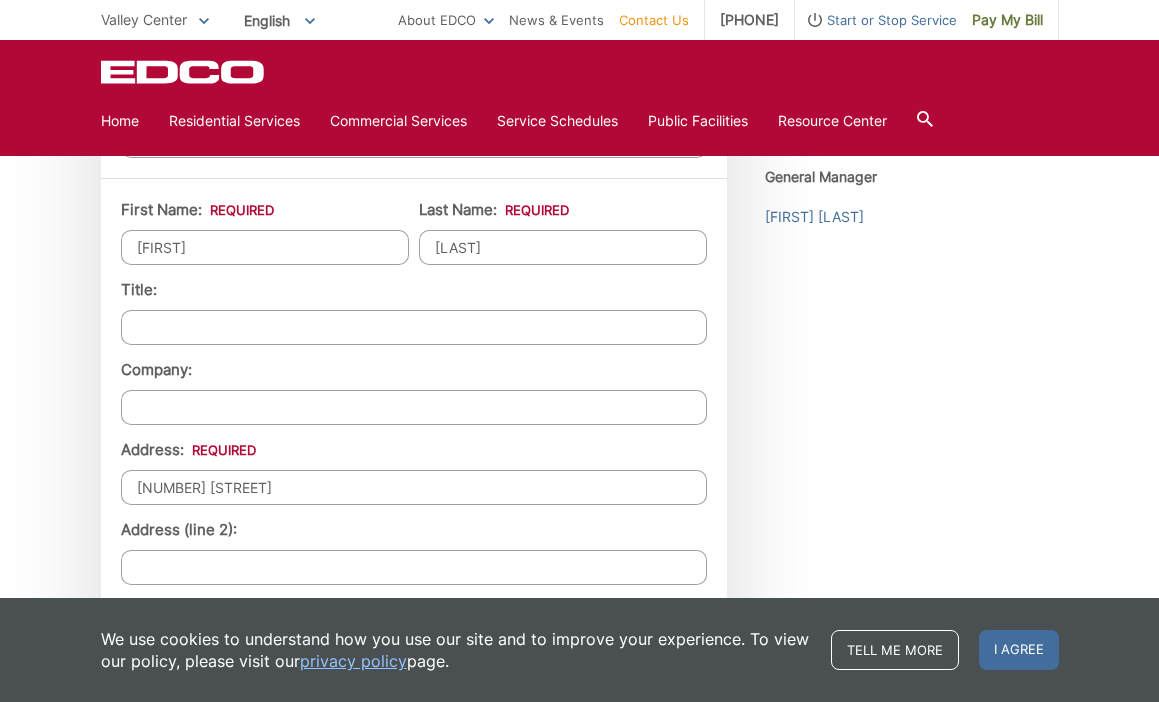 type 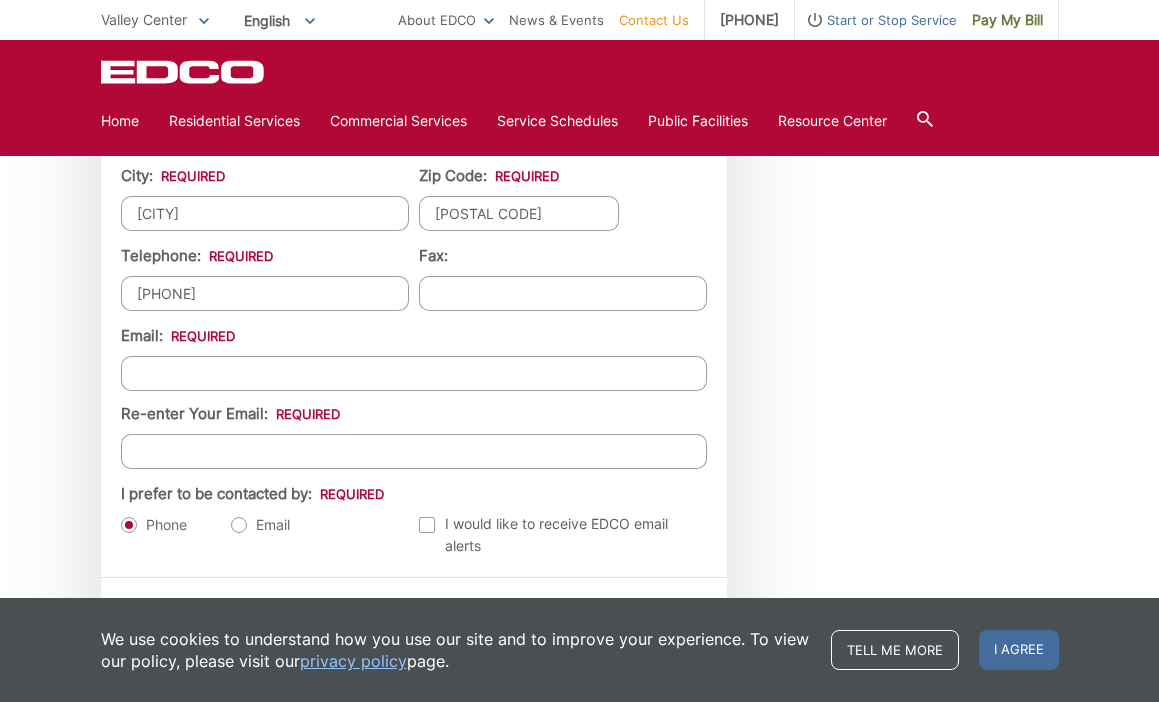 scroll, scrollTop: 2050, scrollLeft: 0, axis: vertical 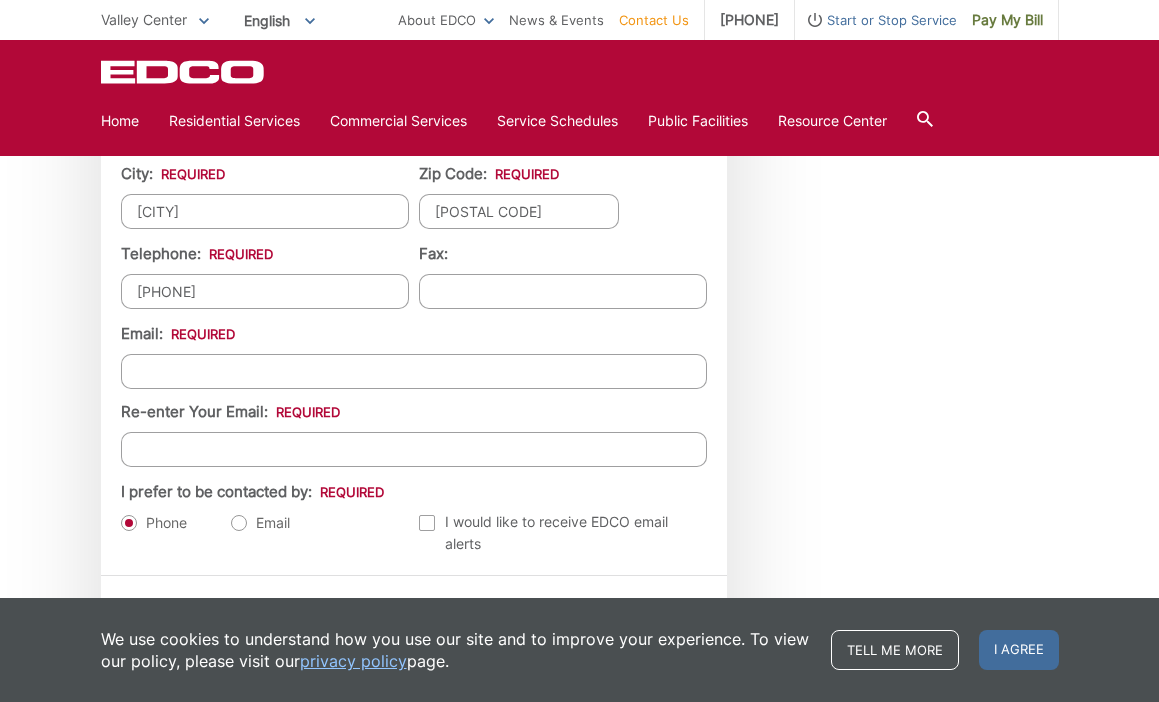 click on "Email *" at bounding box center [414, 371] 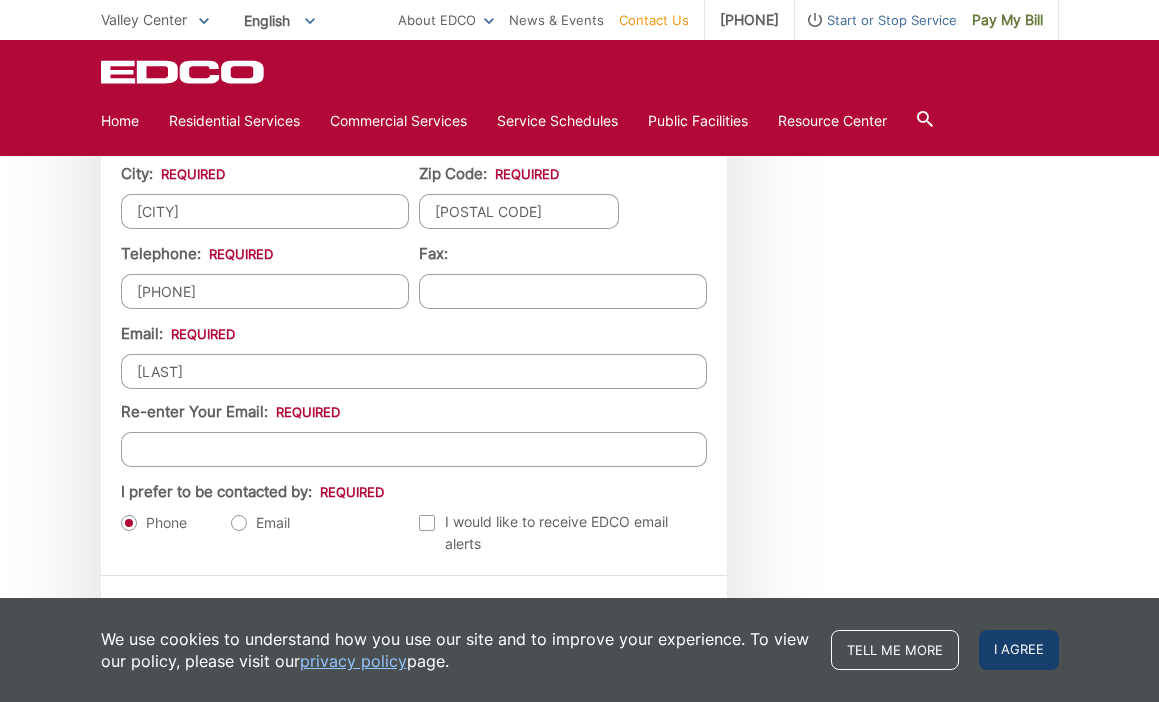 click on "I agree" at bounding box center [1019, 650] 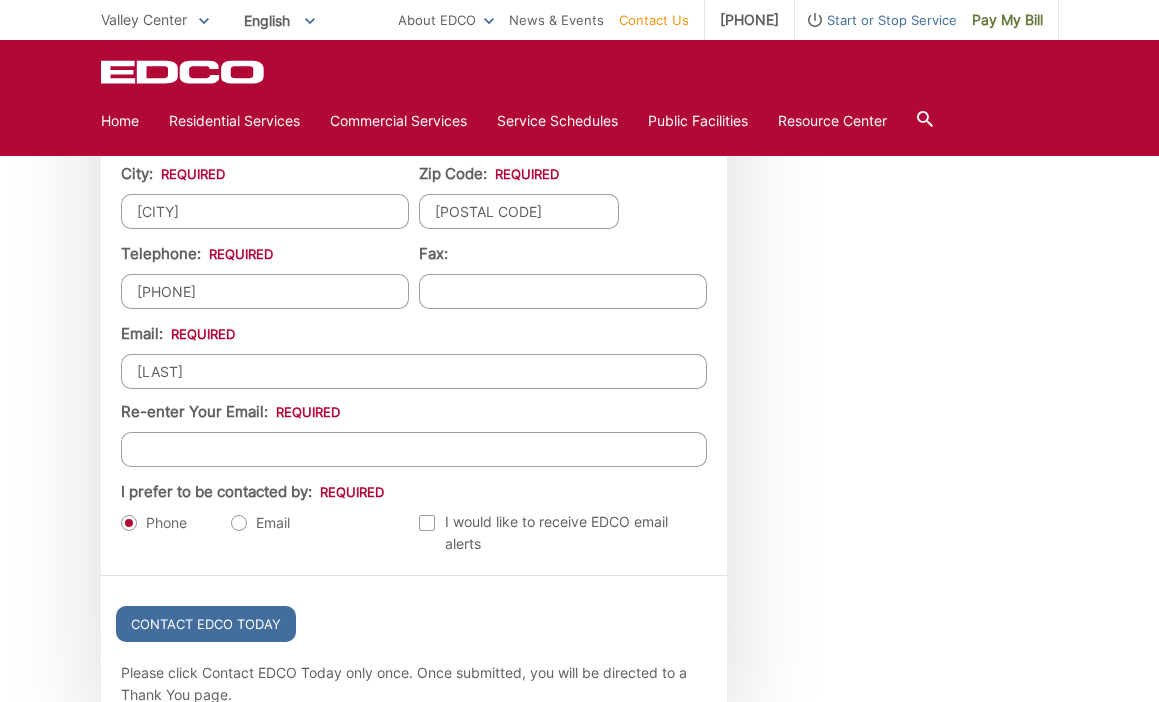 click on "[LAST]" at bounding box center [414, 371] 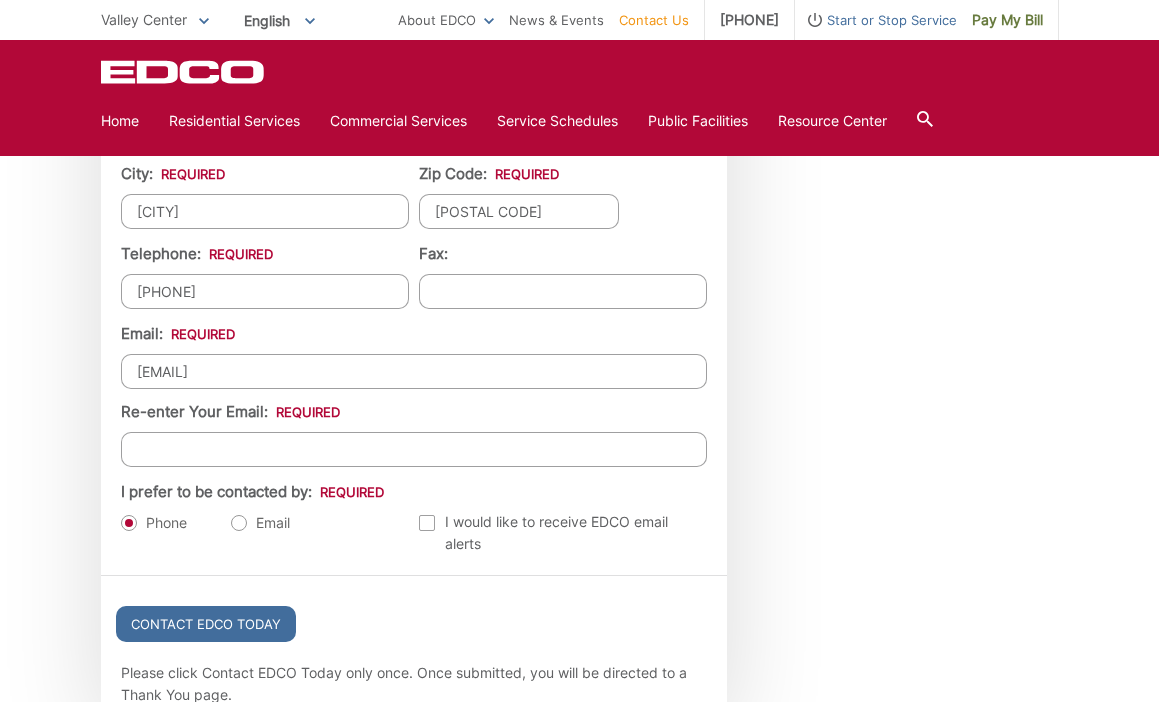 type on "[EMAIL]" 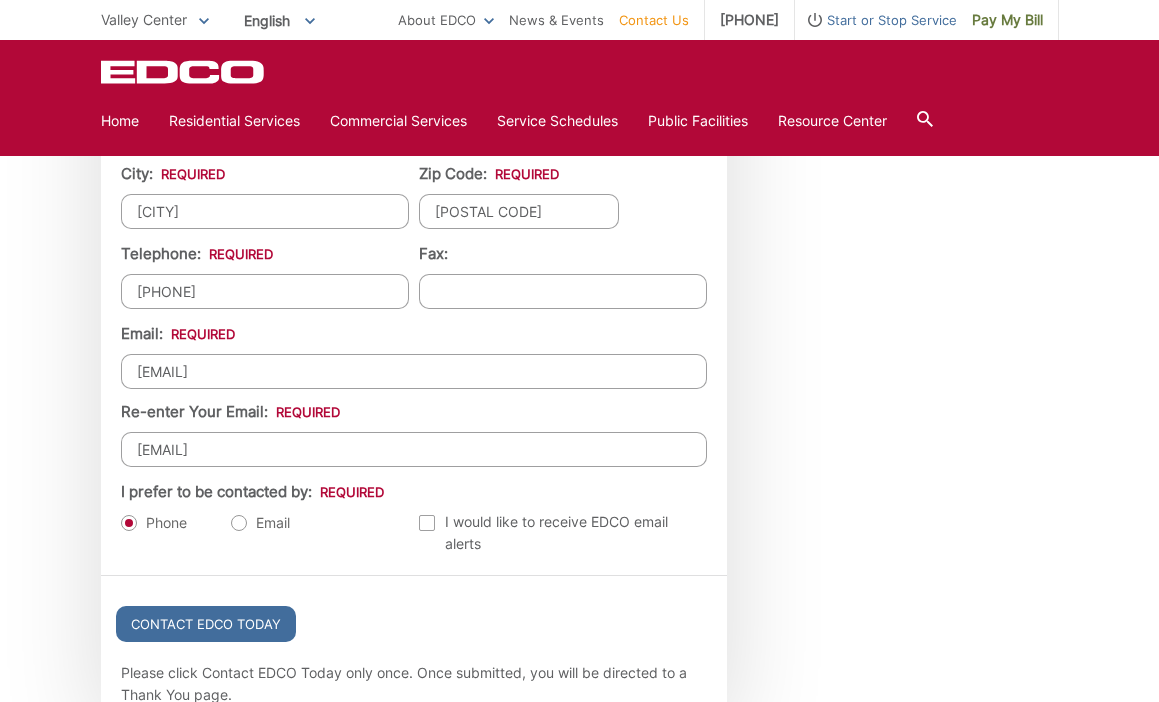 type on "[EMAIL]" 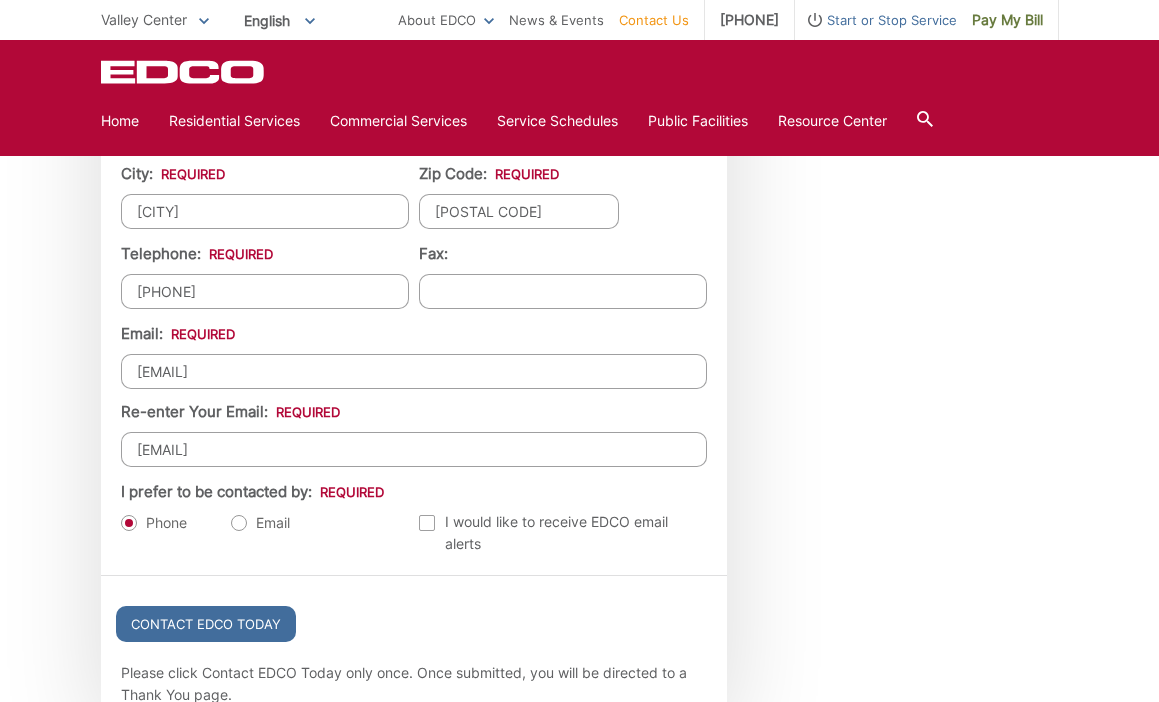 click on "Email" at bounding box center [260, 523] 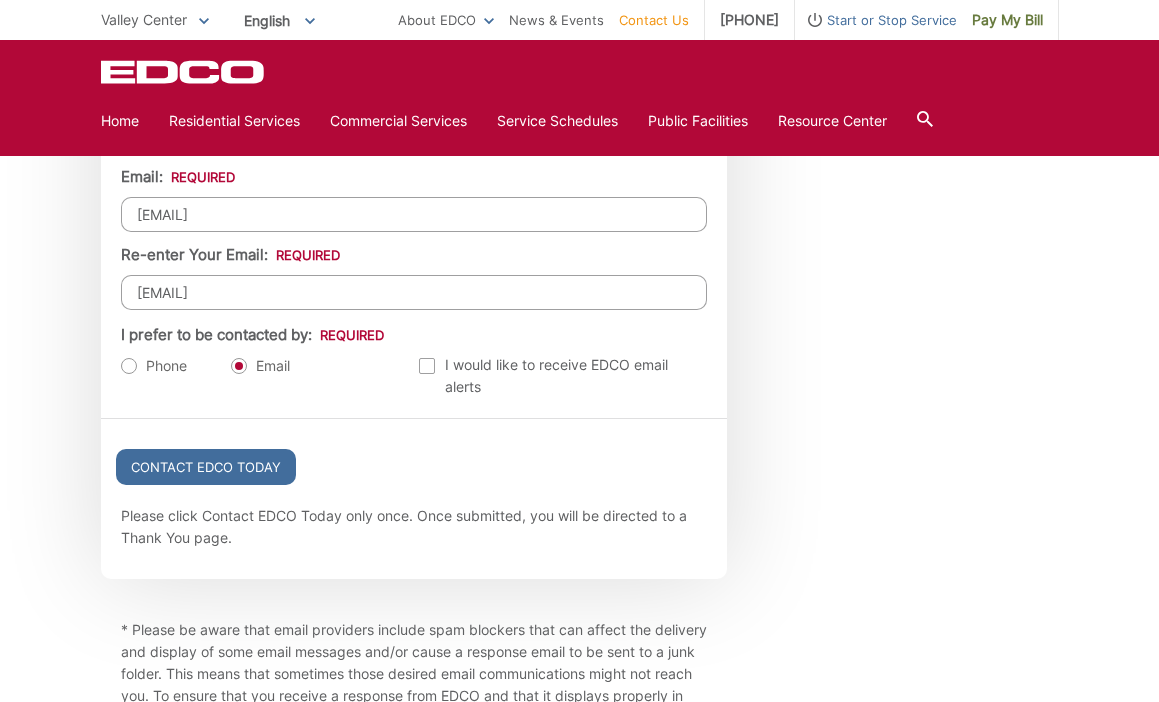 scroll, scrollTop: 2209, scrollLeft: 0, axis: vertical 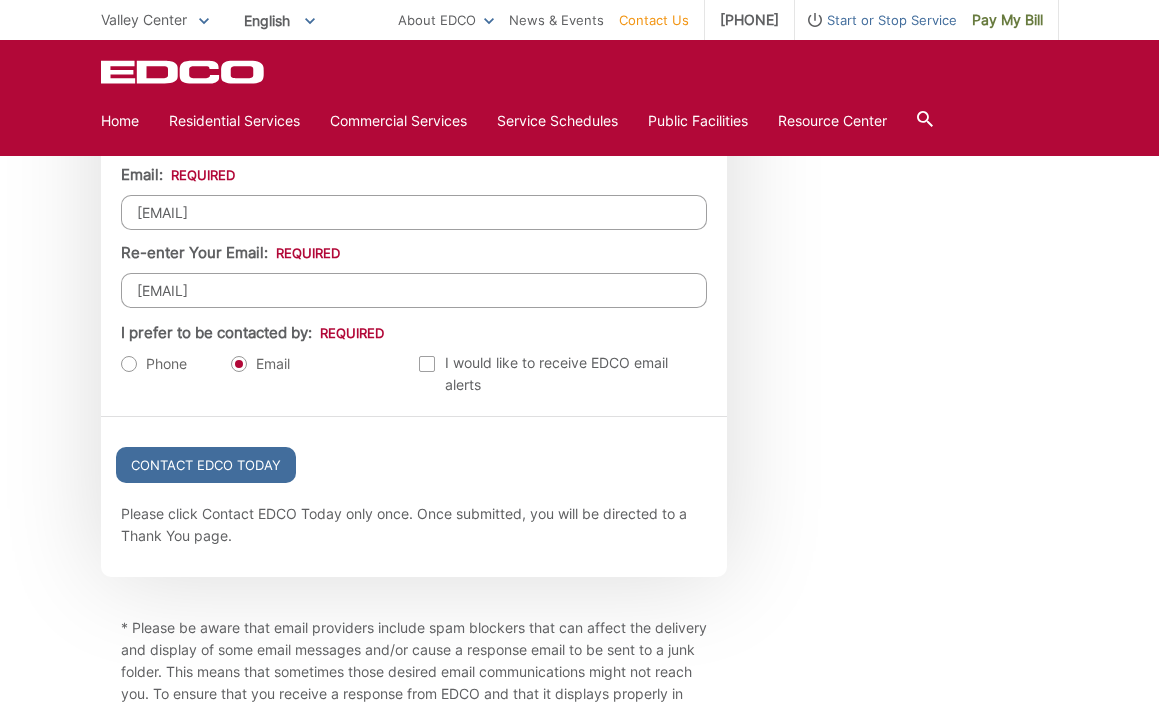click on "First Name: * [FIRST] Last Name: * [LAST] Title: Company: [COMPANY] Address: * [NUMBER] [STREET] Address (line 2): City: * [CITY] Zip Code: * [POSTAL CODE] Telephone: * [PHONE] Fax: Email *
Email:
[EMAIL]
Re-enter Your Email:
[EMAIL]
I prefer to be contacted by: *
Phone
Email
Email Alerts   I would like to receive EDCO email alerts Email Alerts   I would like to receive EDI email alerts Email Alerts   I would like to receive RDS email alerts" at bounding box center [414, 0] 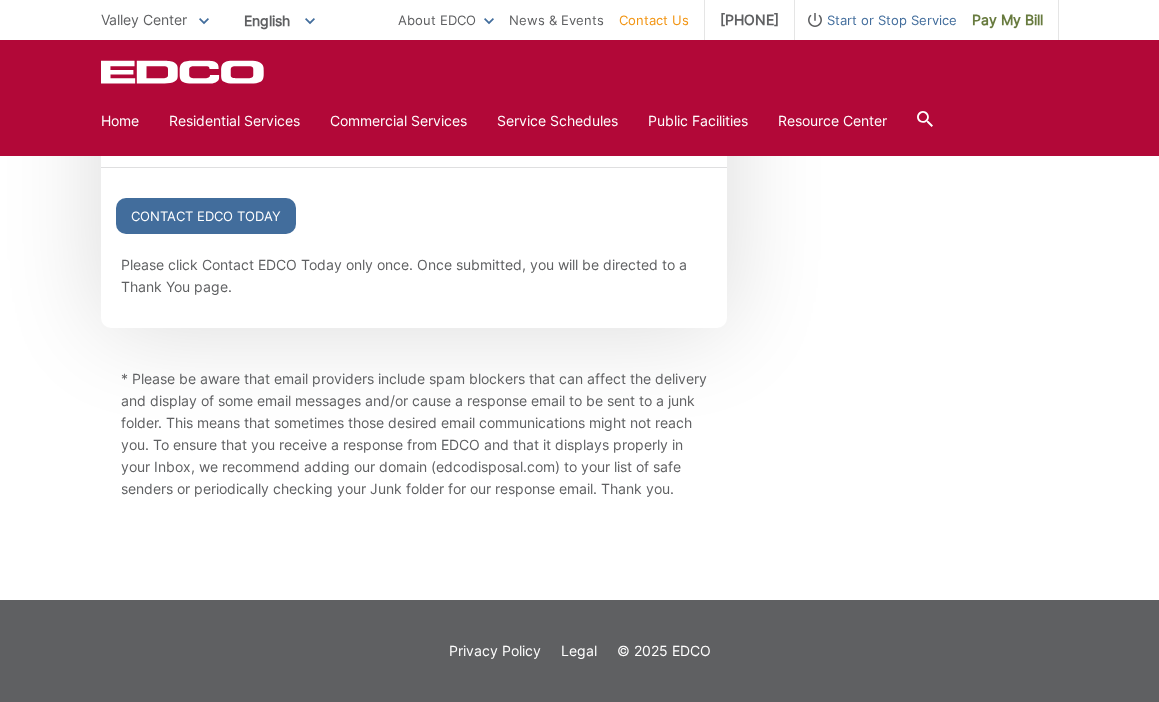 scroll, scrollTop: 2480, scrollLeft: 0, axis: vertical 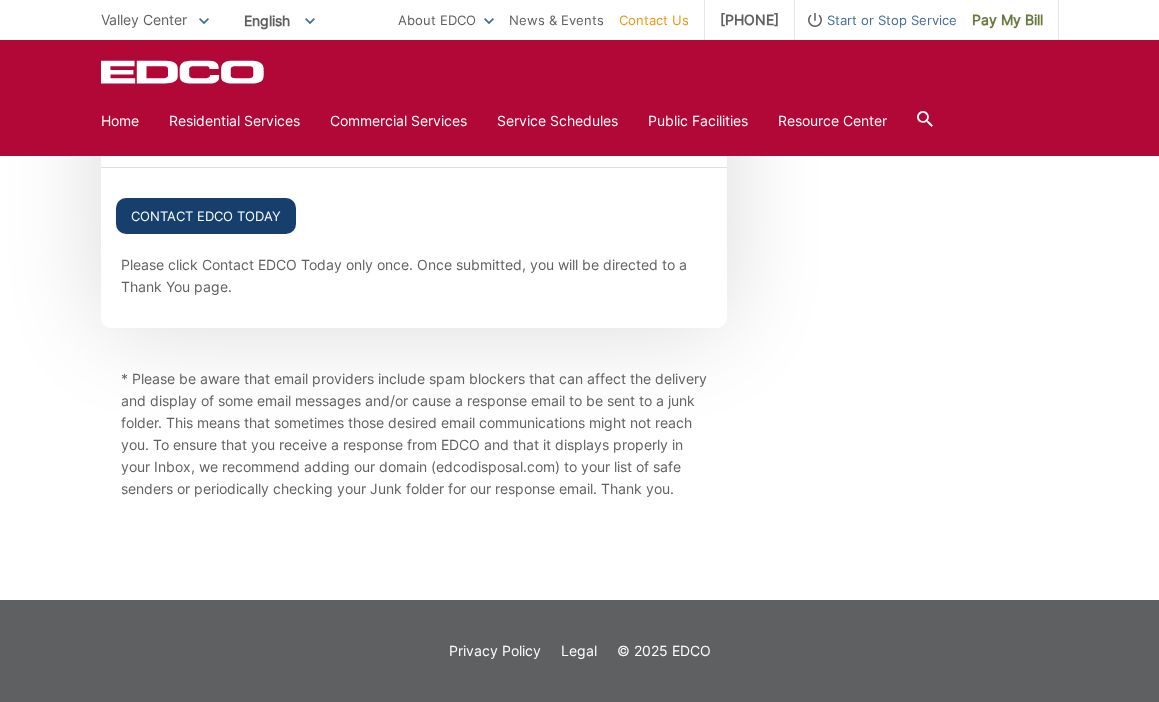click on "Contact EDCO Today" at bounding box center [206, 216] 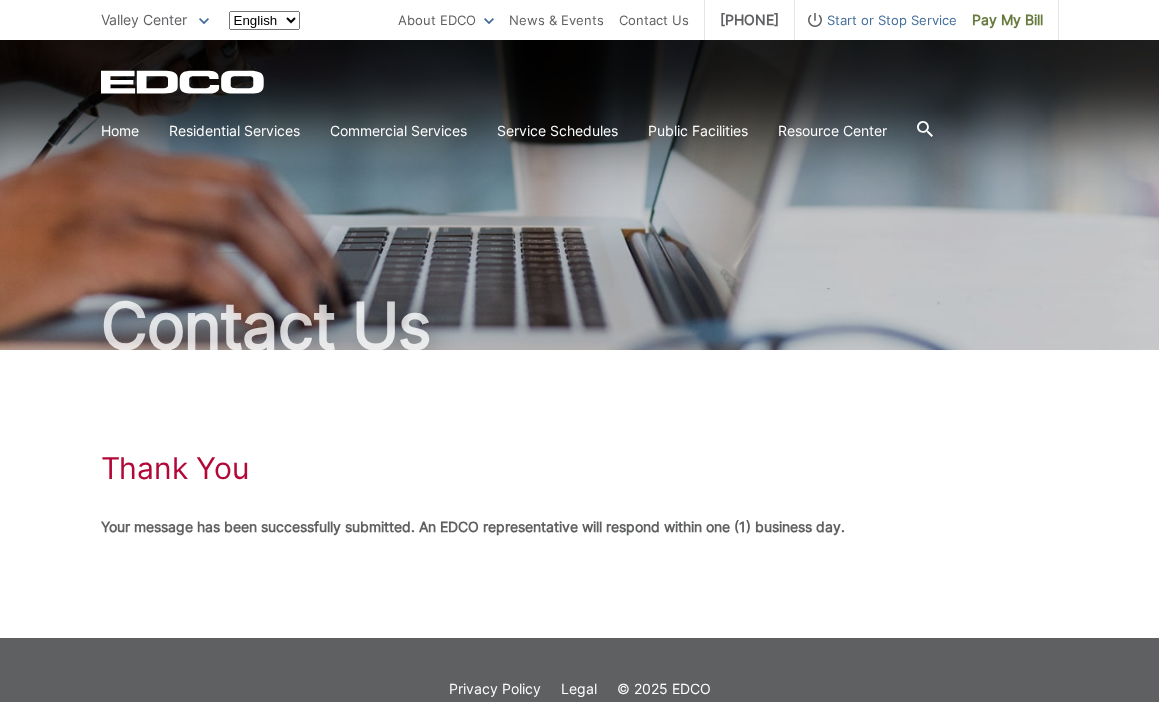 scroll, scrollTop: 0, scrollLeft: 0, axis: both 